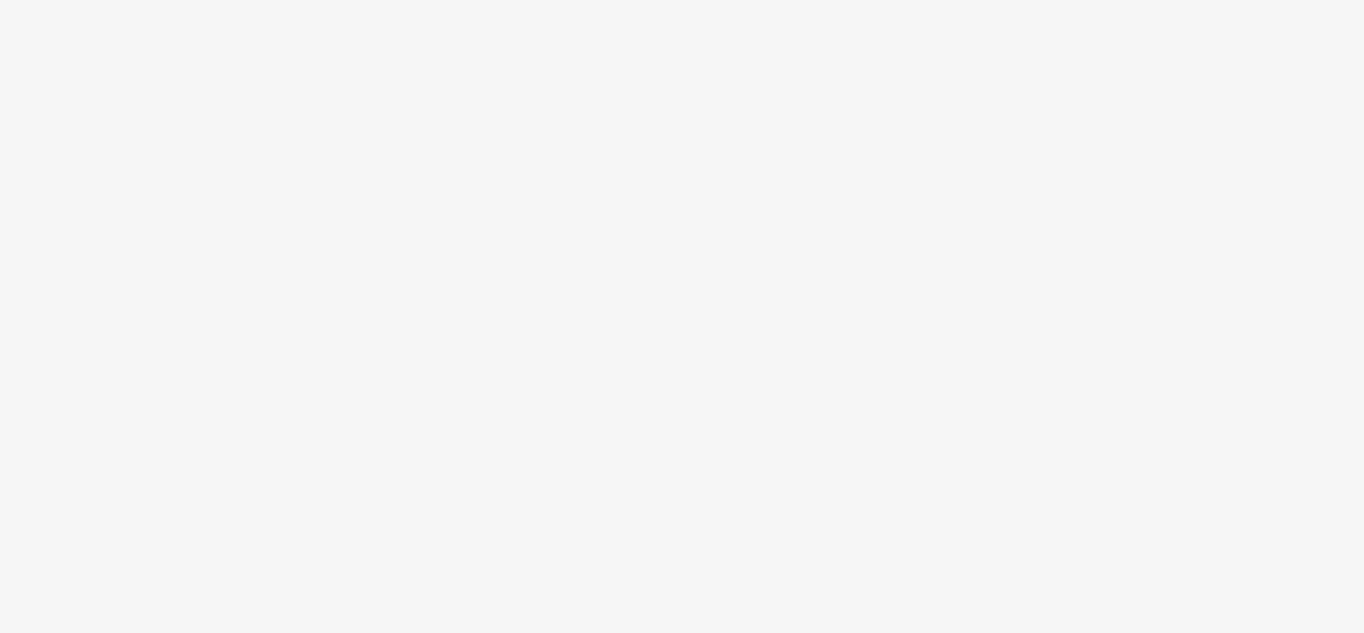 scroll, scrollTop: 0, scrollLeft: 0, axis: both 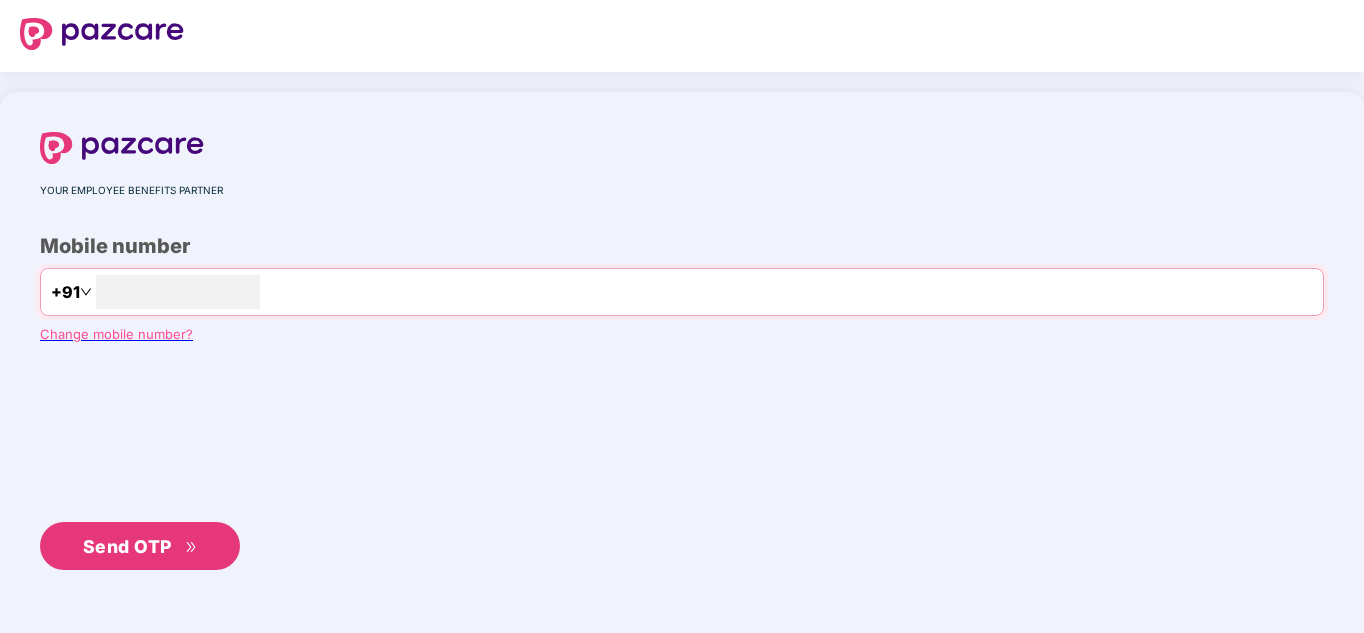 type on "**********" 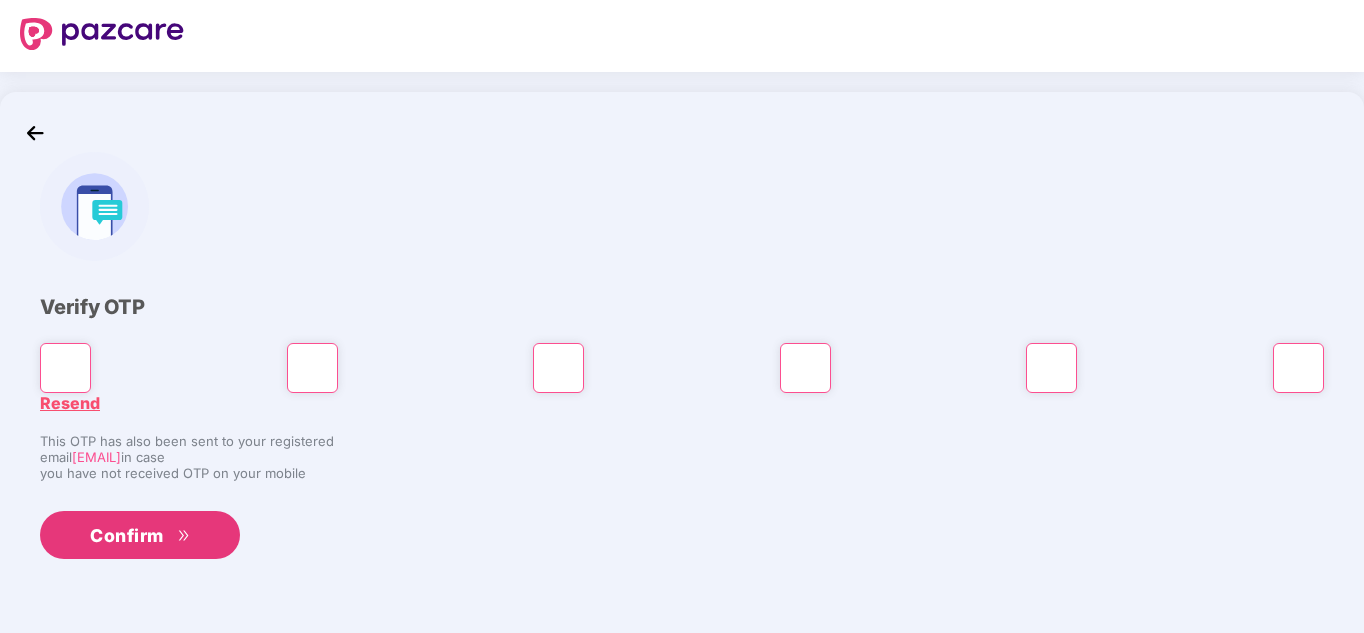 type on "*" 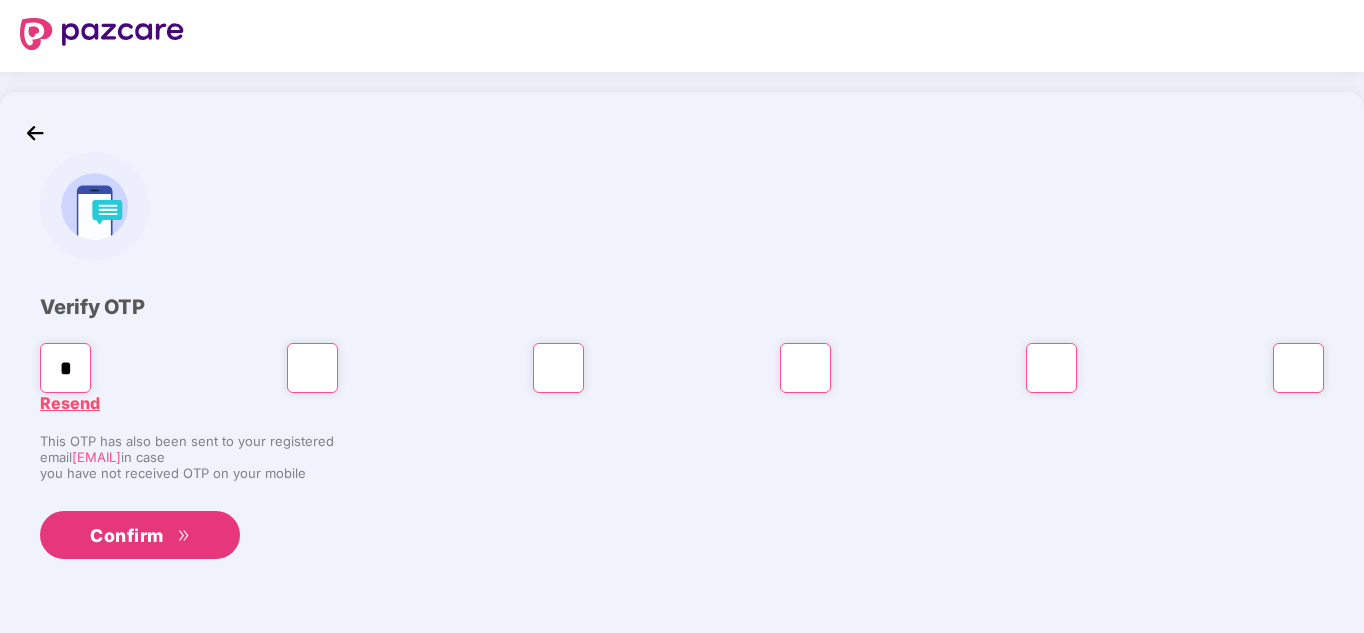 type on "*" 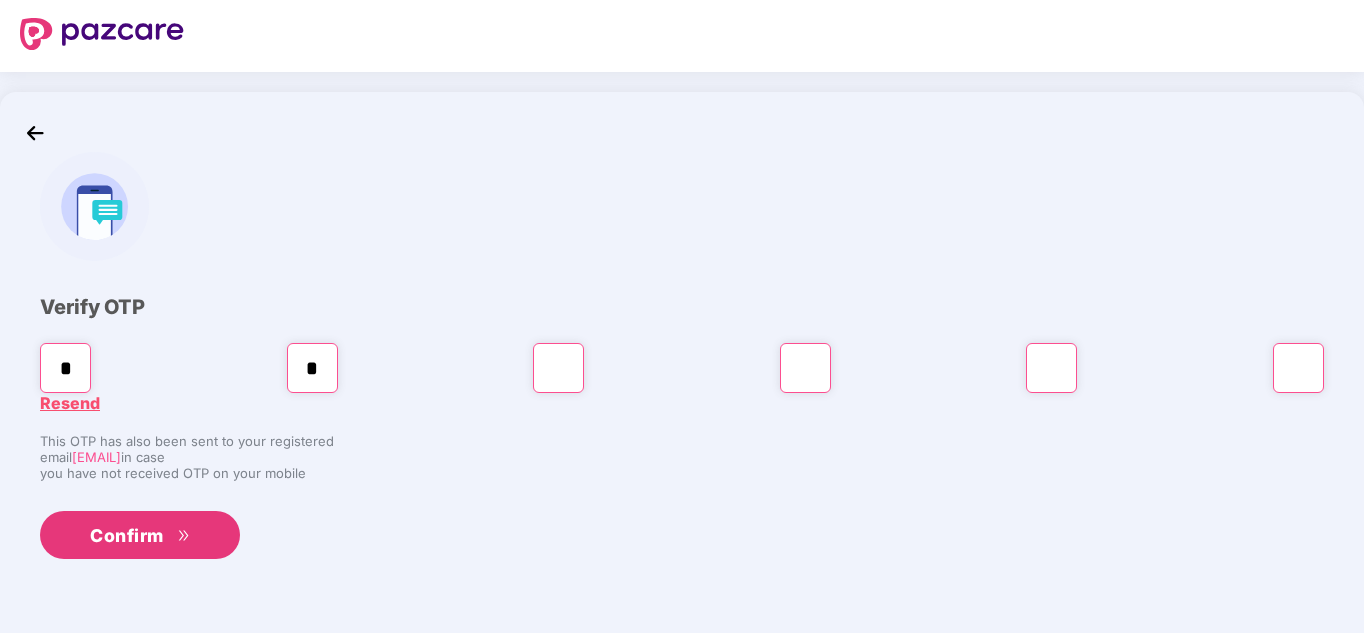type on "*" 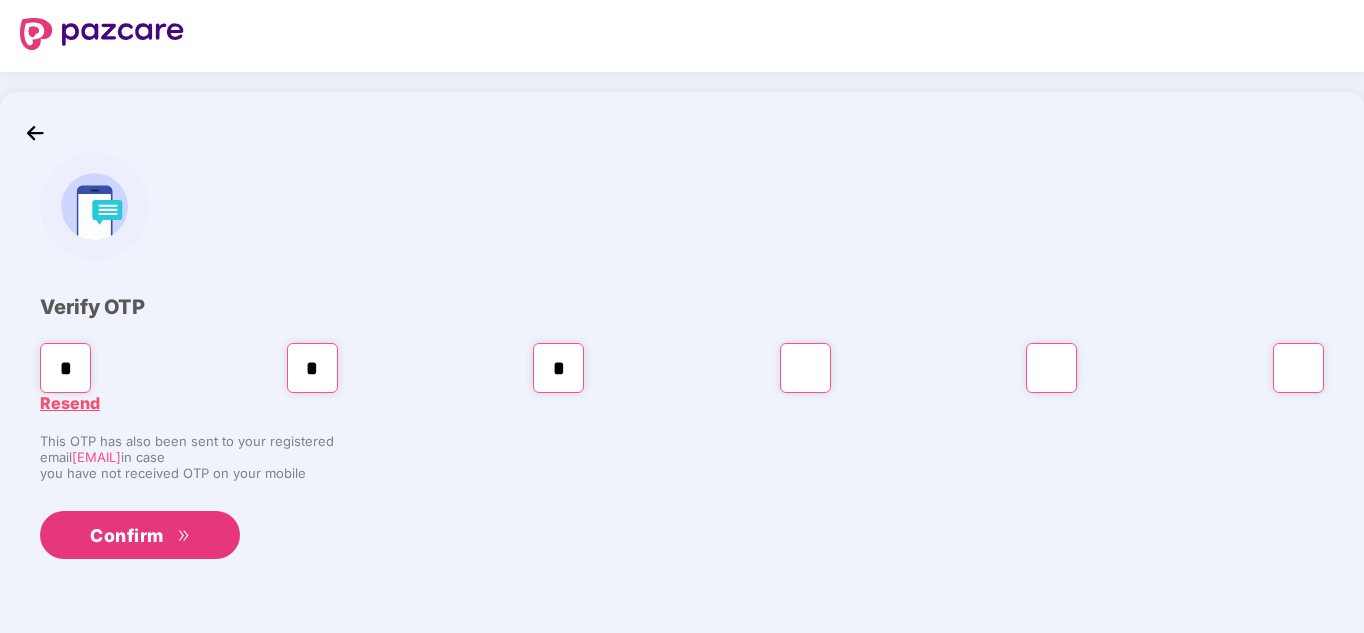type on "*" 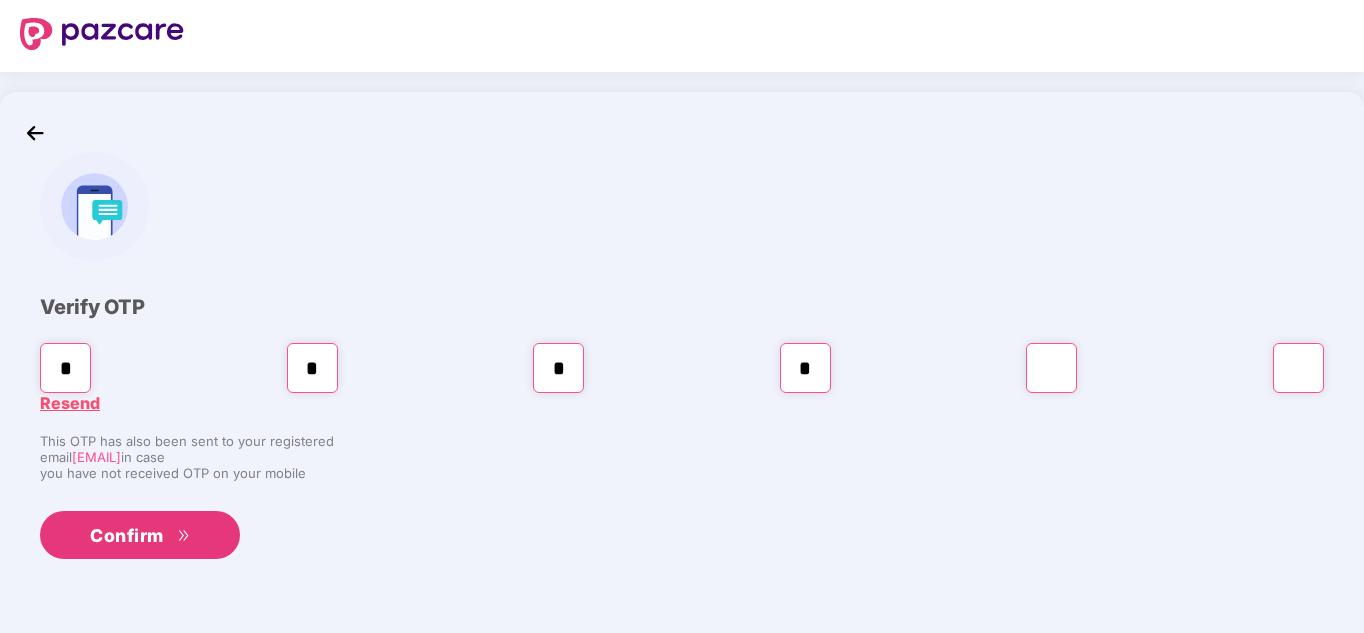 type on "*" 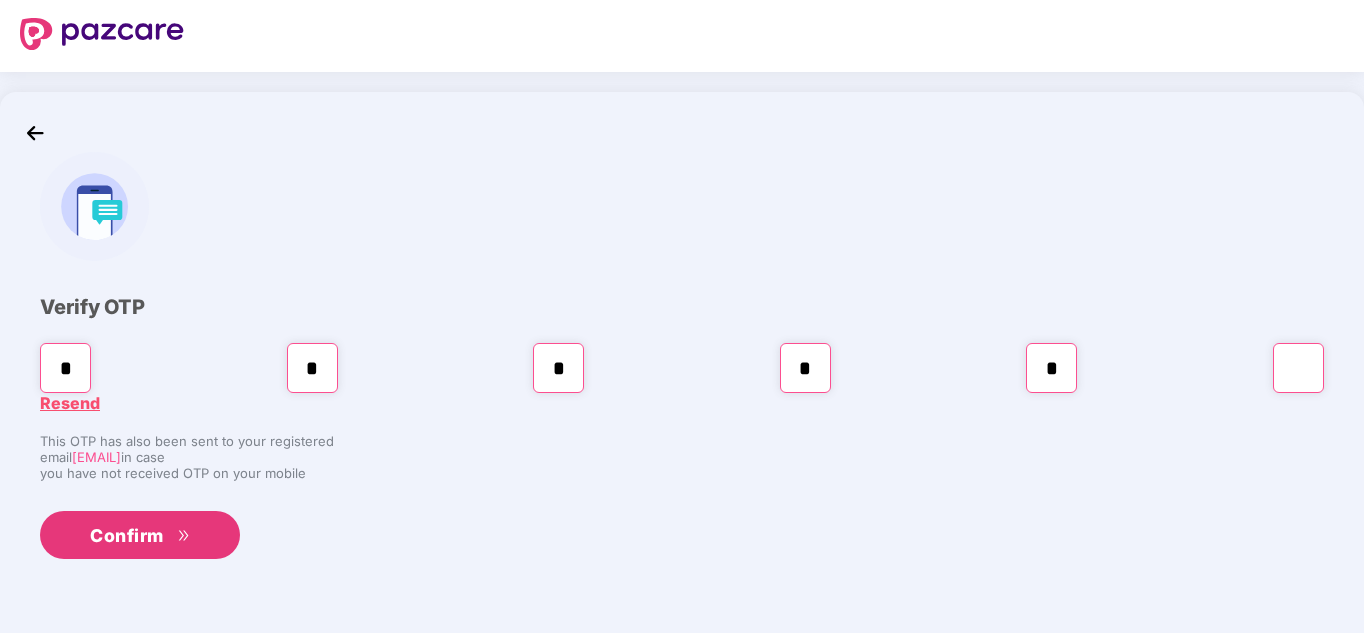 type on "*" 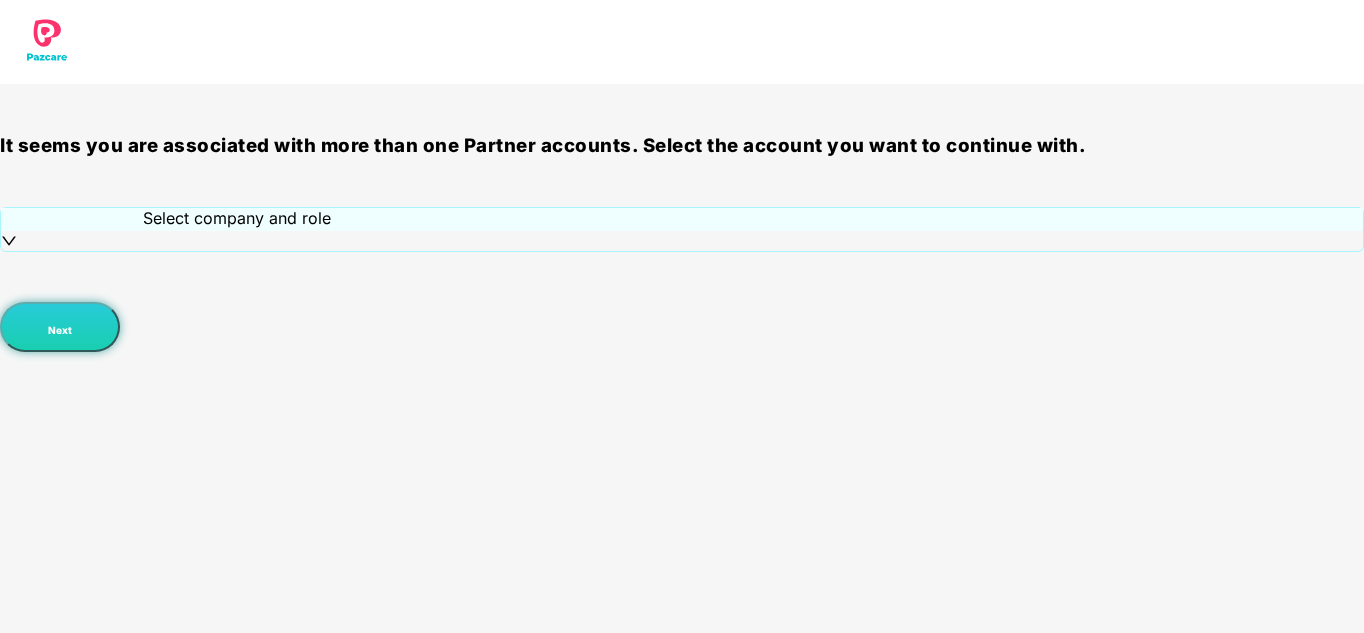 click on "It seems you are associated with more than one Partner accounts. Select the account you want to continue with. Select company and role Next" at bounding box center [682, 243] 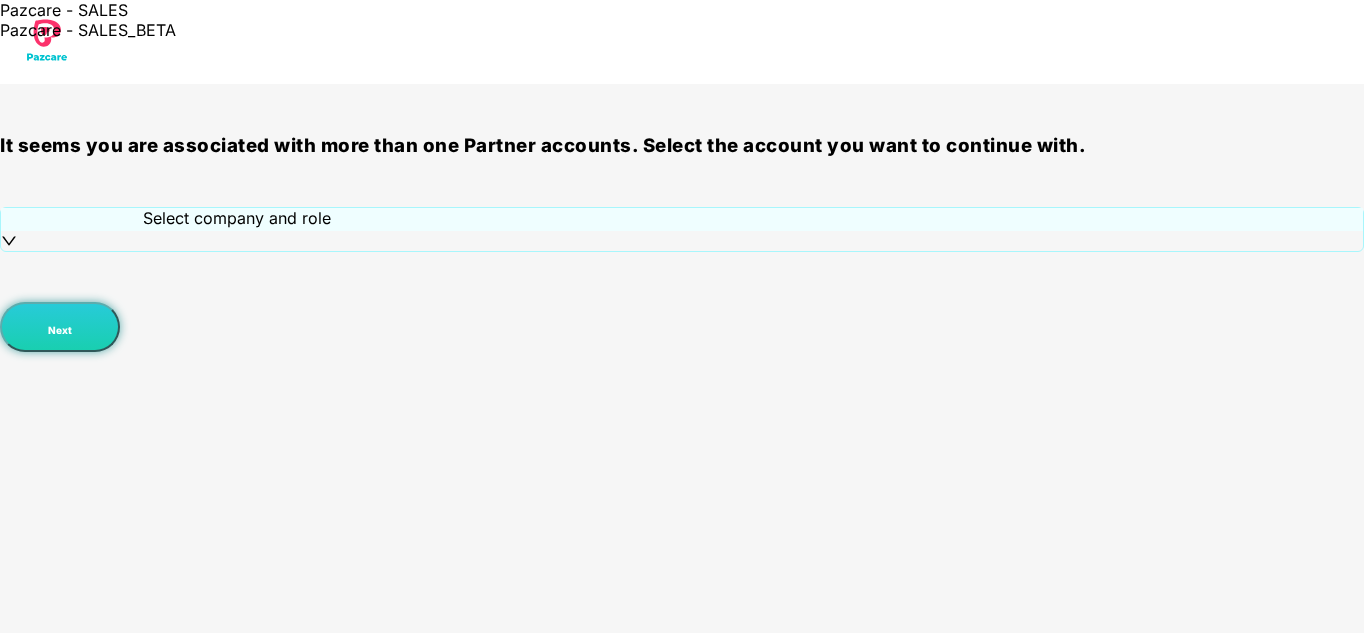 click on "Pazcare - SALES" at bounding box center [227, 10] 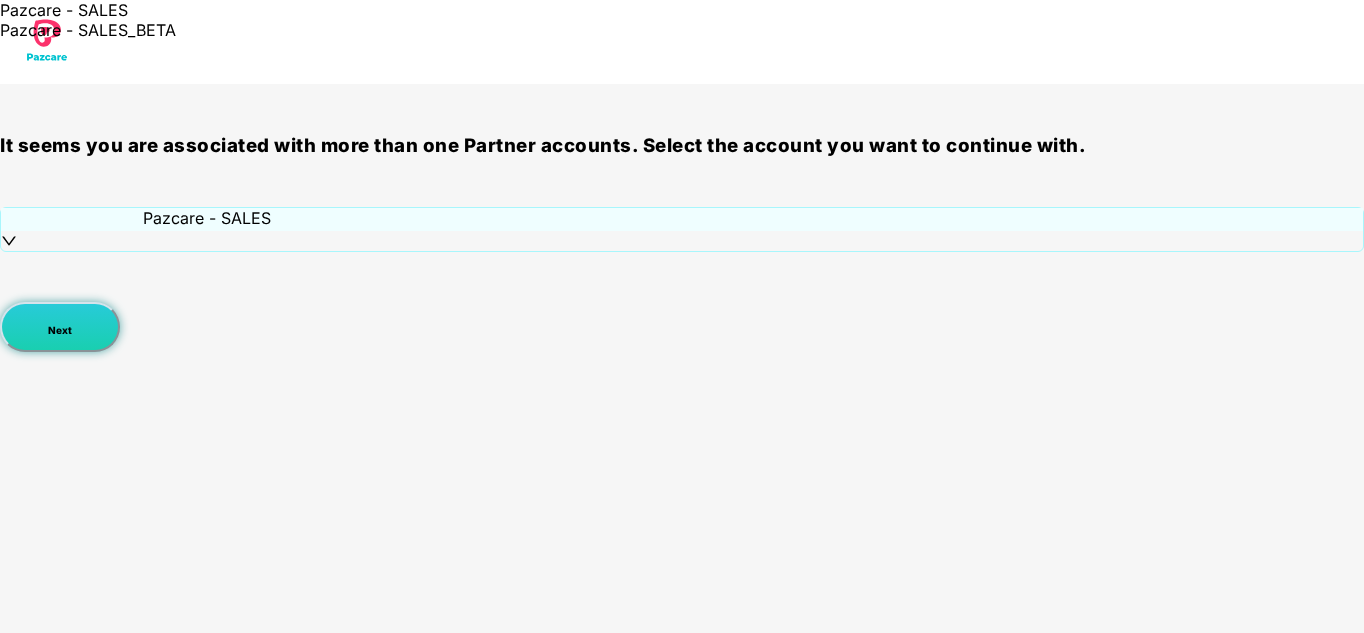 click on "Next" at bounding box center (60, 327) 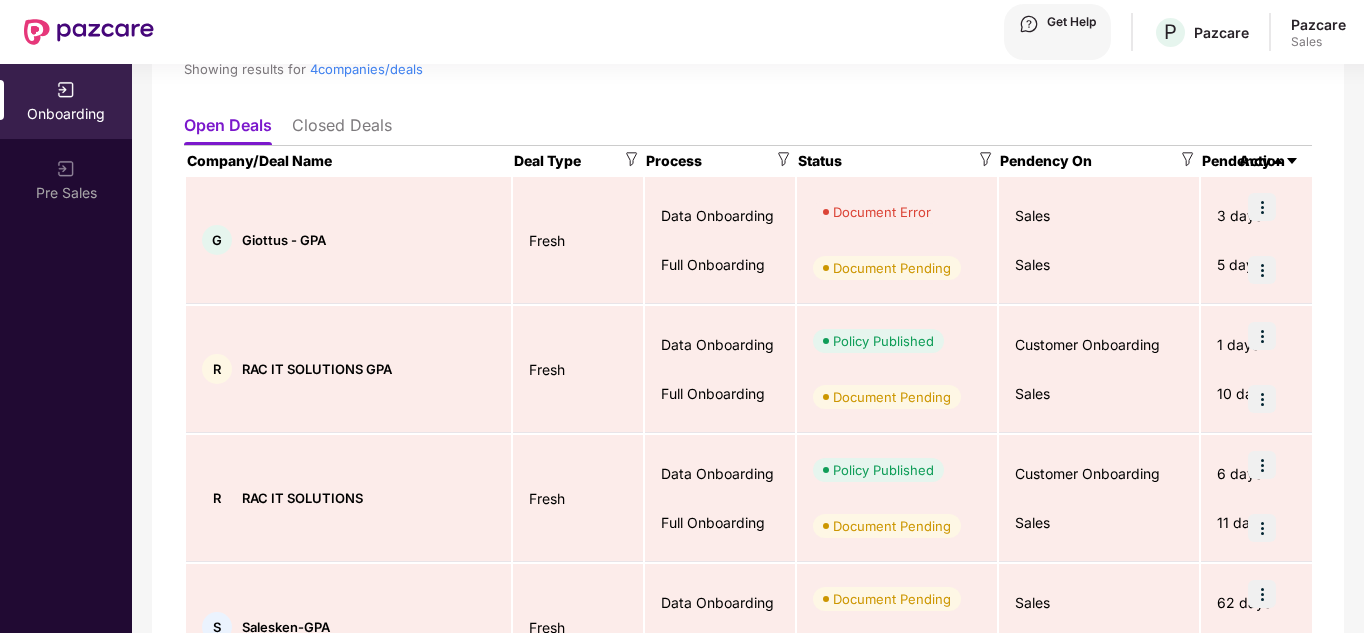 scroll, scrollTop: 177, scrollLeft: 0, axis: vertical 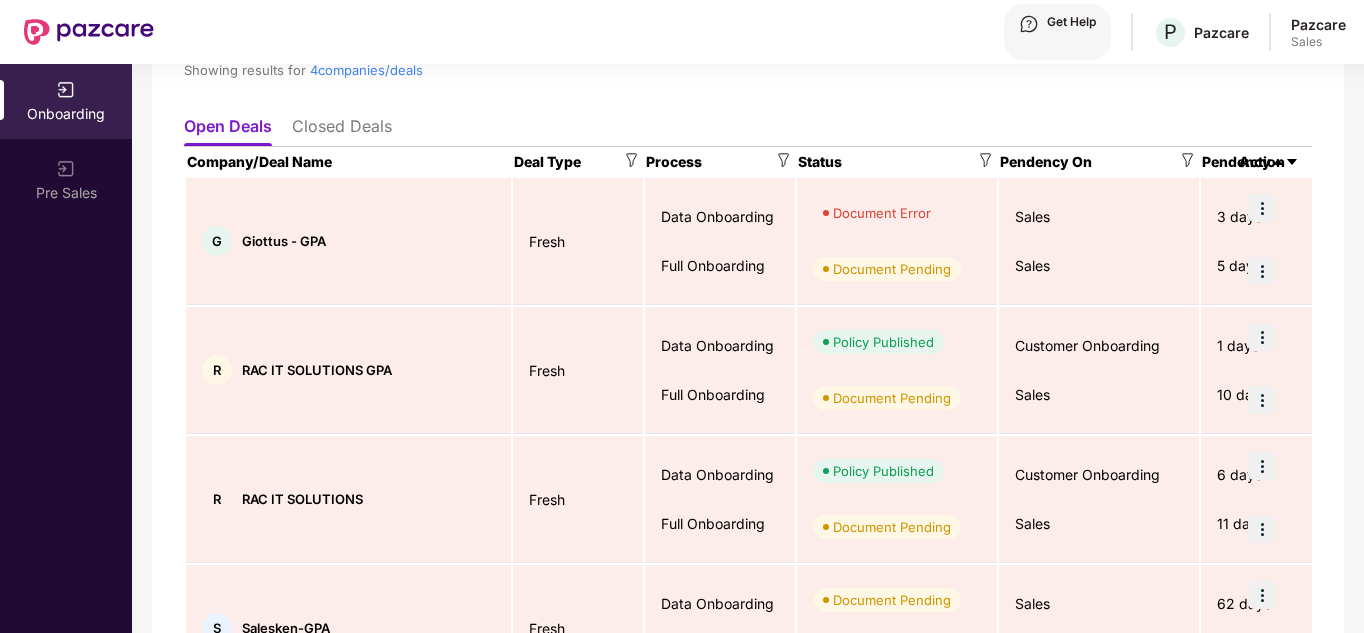 click at bounding box center [1262, 208] 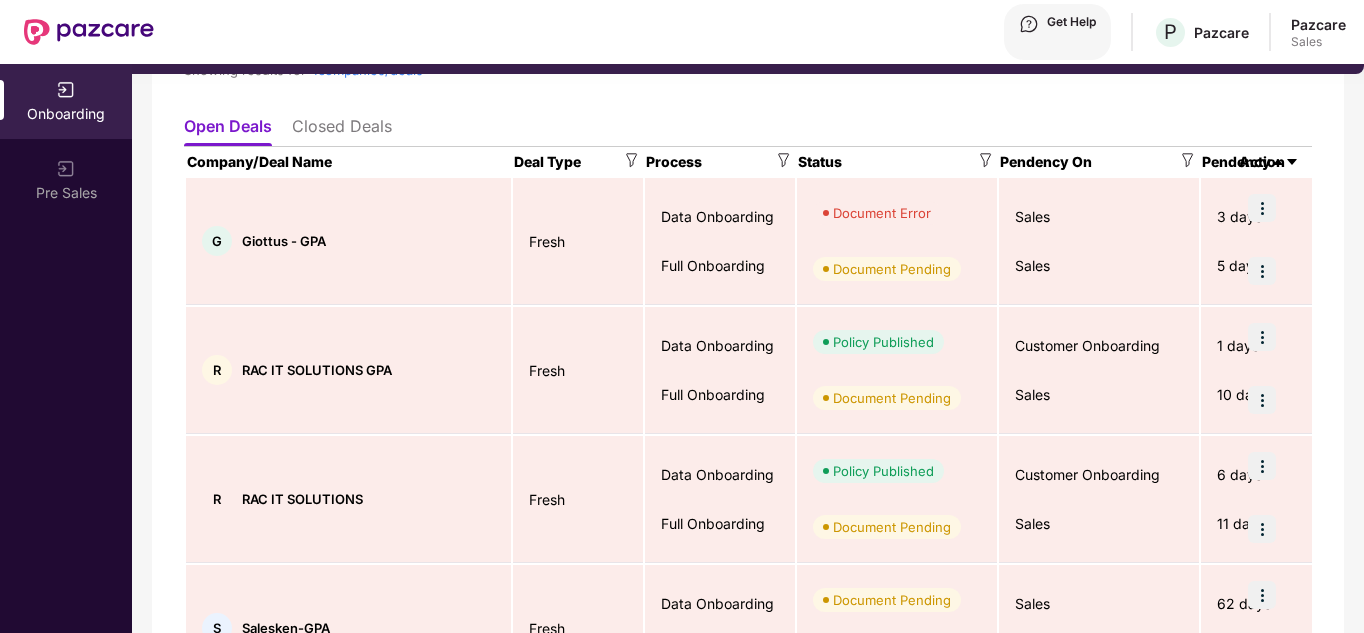 click on "Rectify error in documents" at bounding box center (145, 42) 